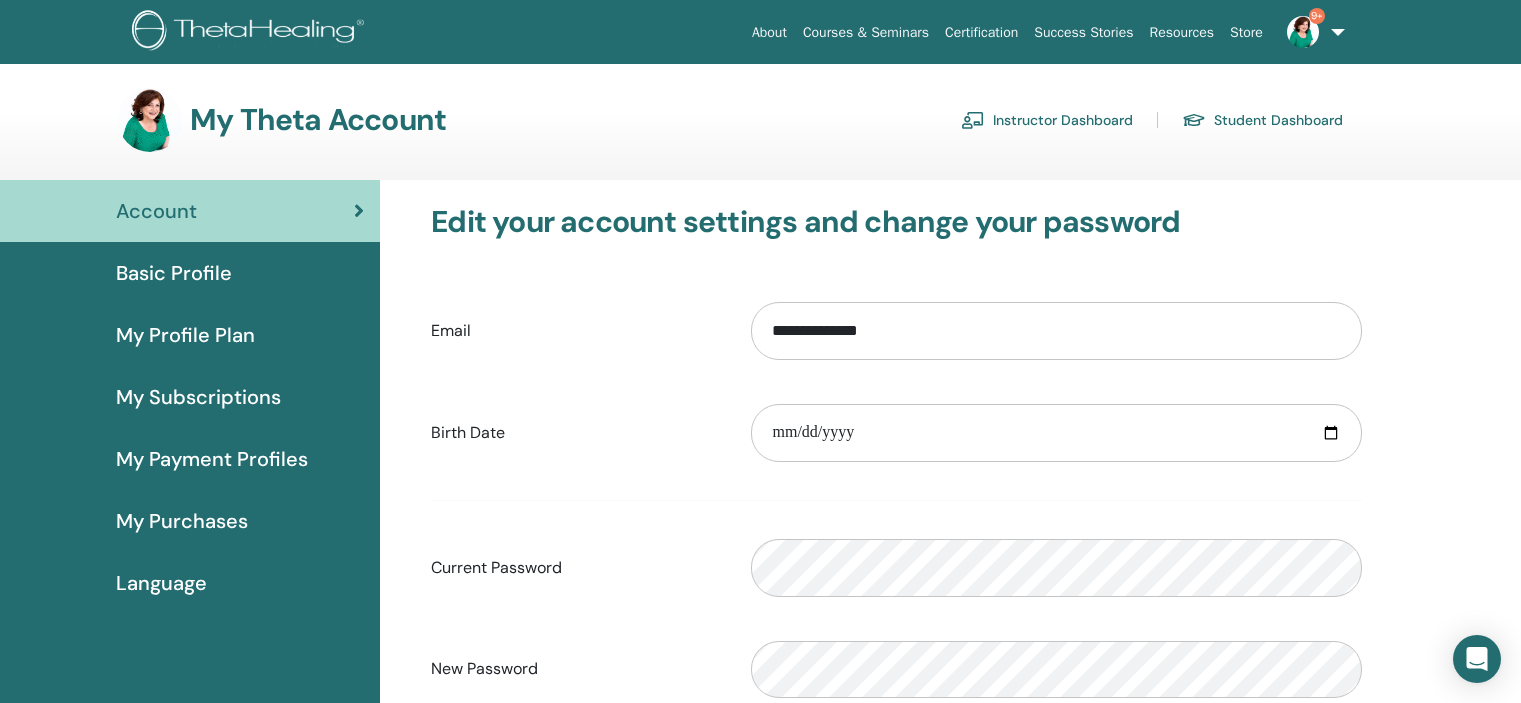 scroll, scrollTop: 0, scrollLeft: 0, axis: both 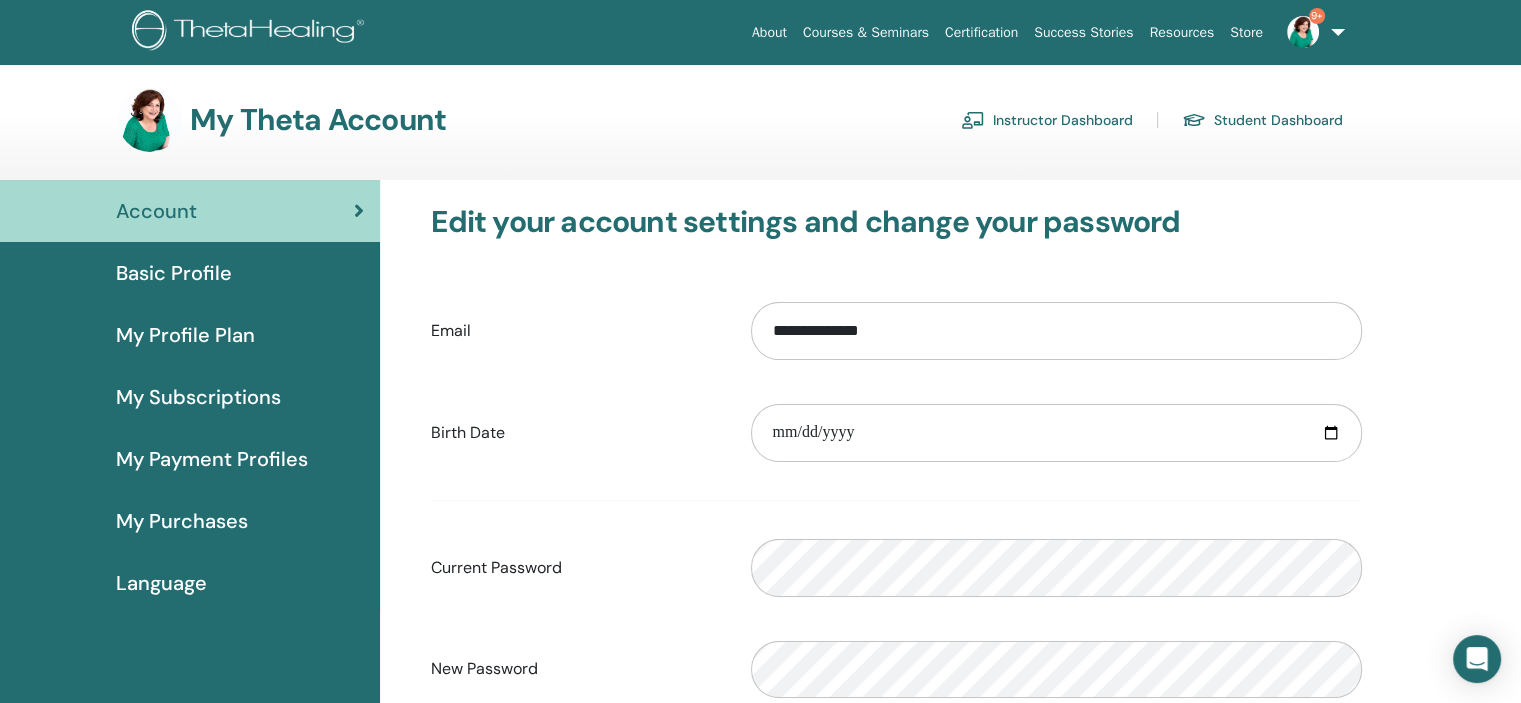 click on "Instructor Dashboard" at bounding box center (1047, 120) 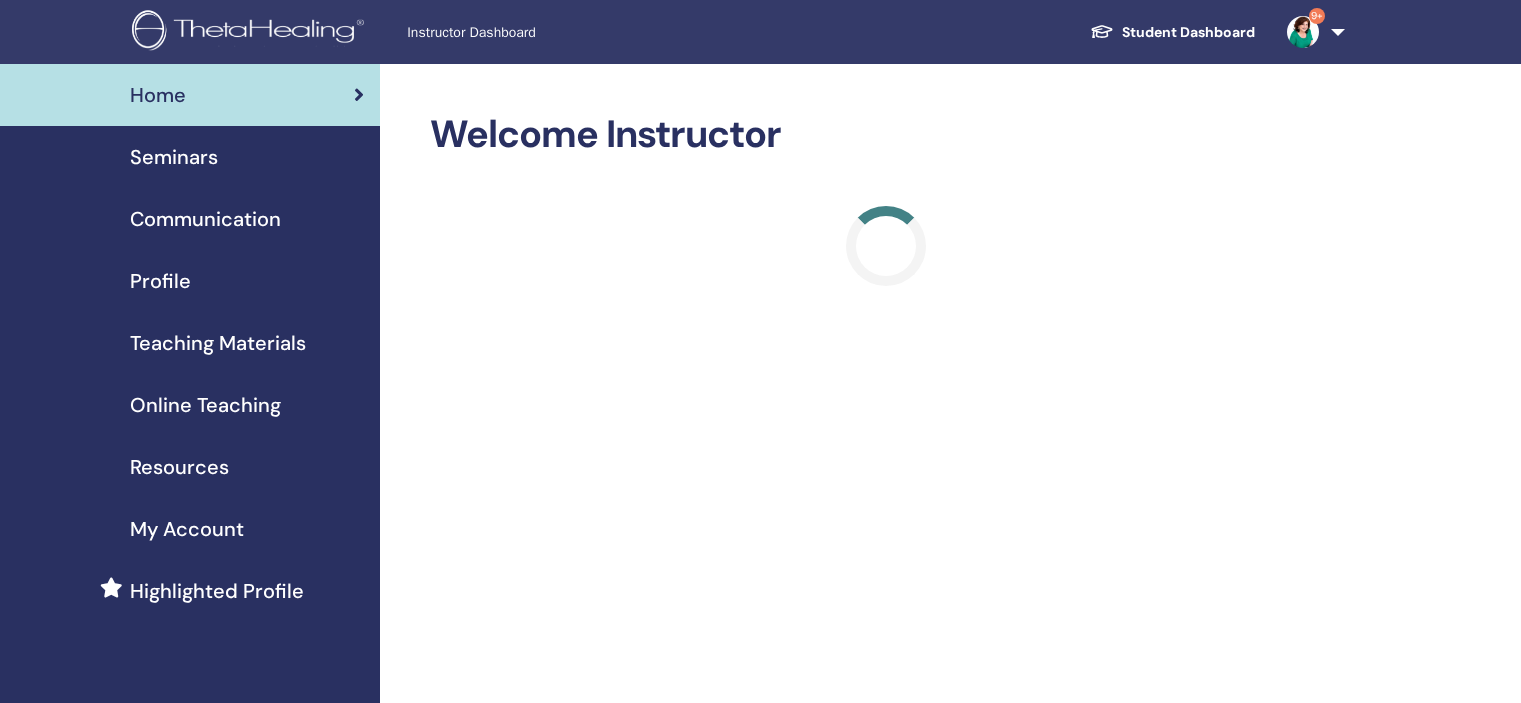 scroll, scrollTop: 0, scrollLeft: 0, axis: both 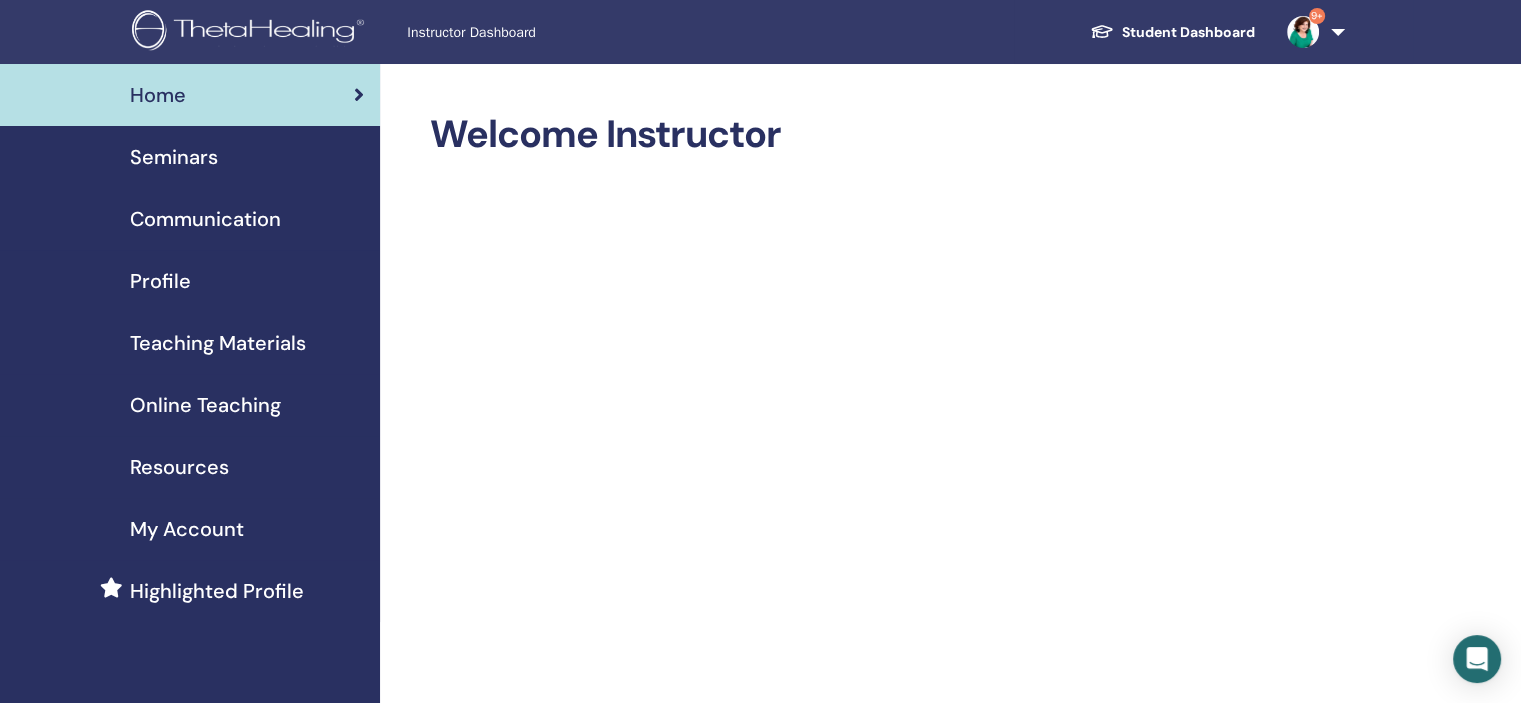 click on "Seminars" at bounding box center (174, 157) 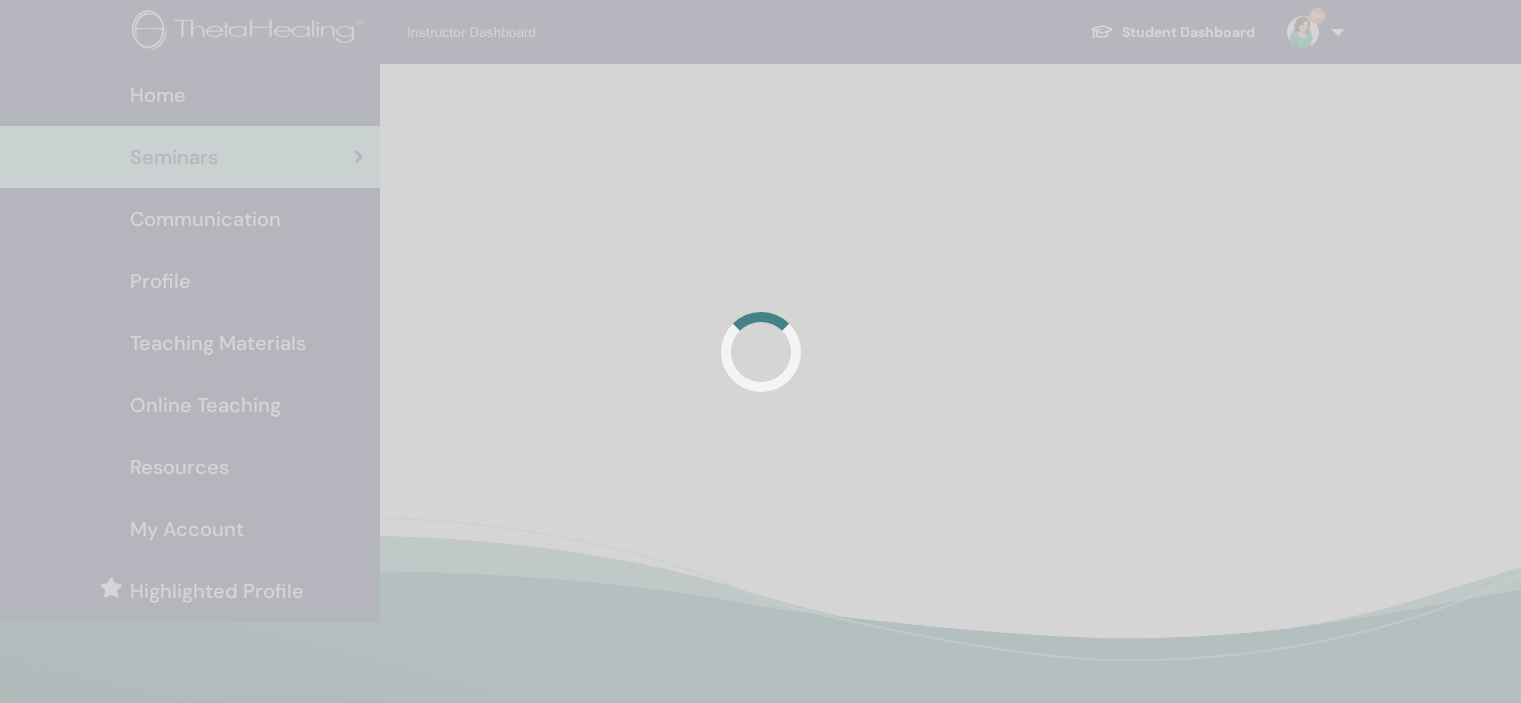 scroll, scrollTop: 0, scrollLeft: 0, axis: both 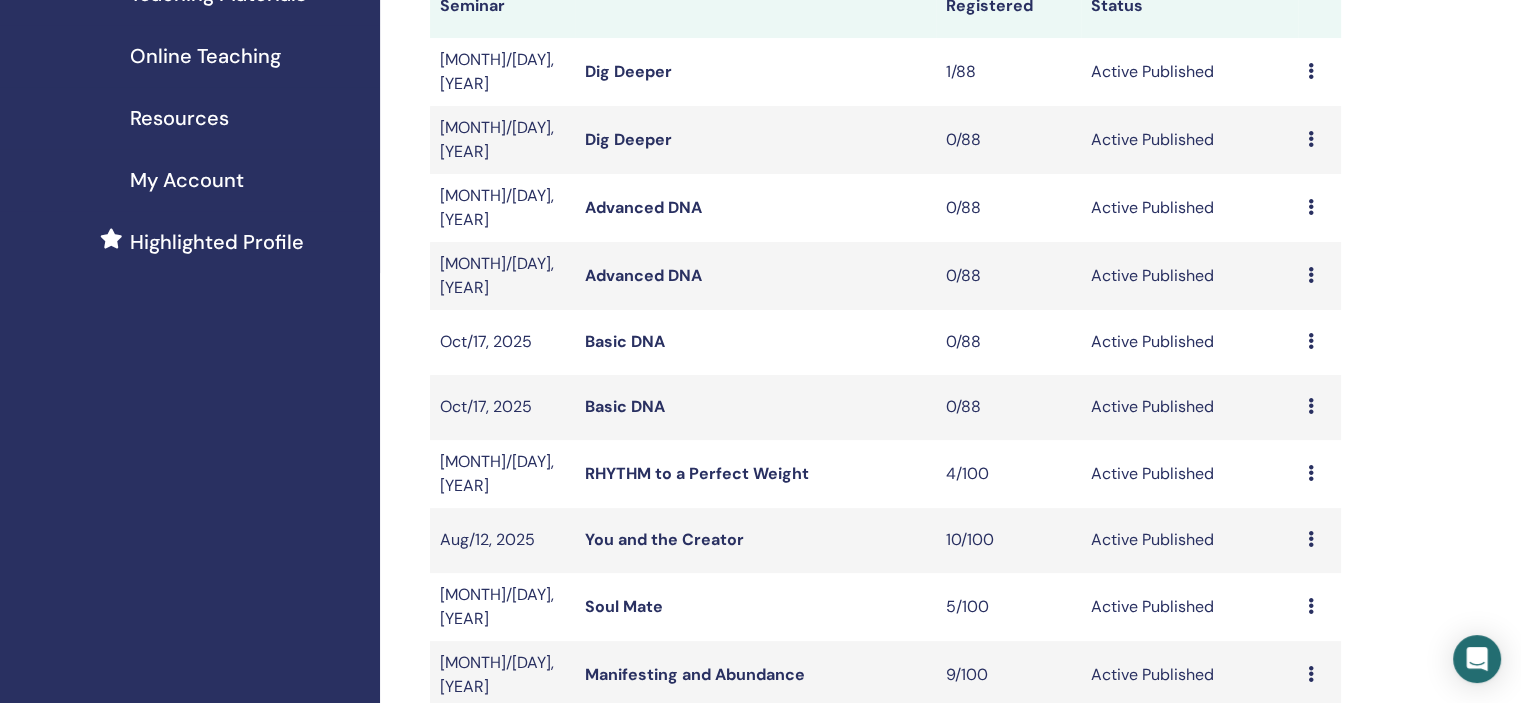 click at bounding box center [1311, 674] 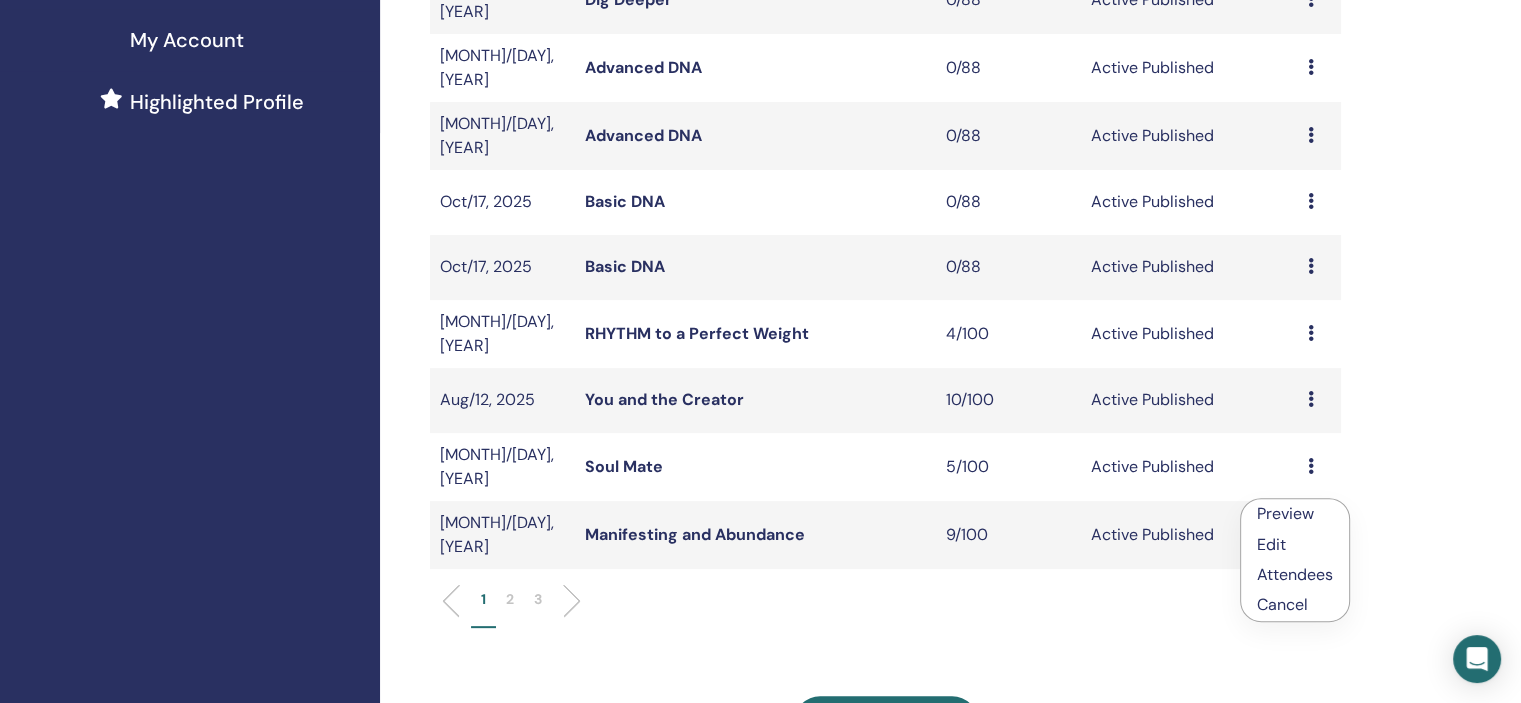 scroll, scrollTop: 509, scrollLeft: 0, axis: vertical 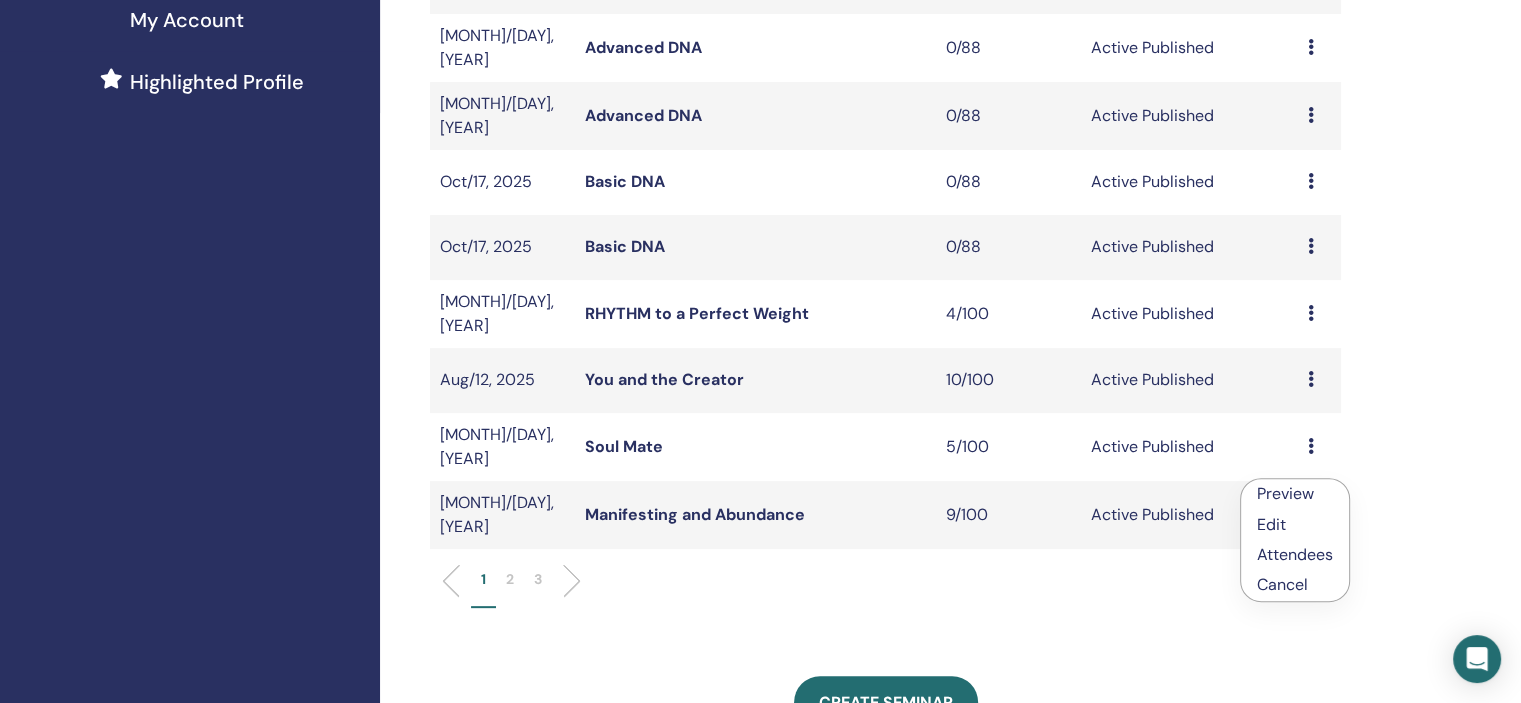 click on "Attendees" at bounding box center (1295, 554) 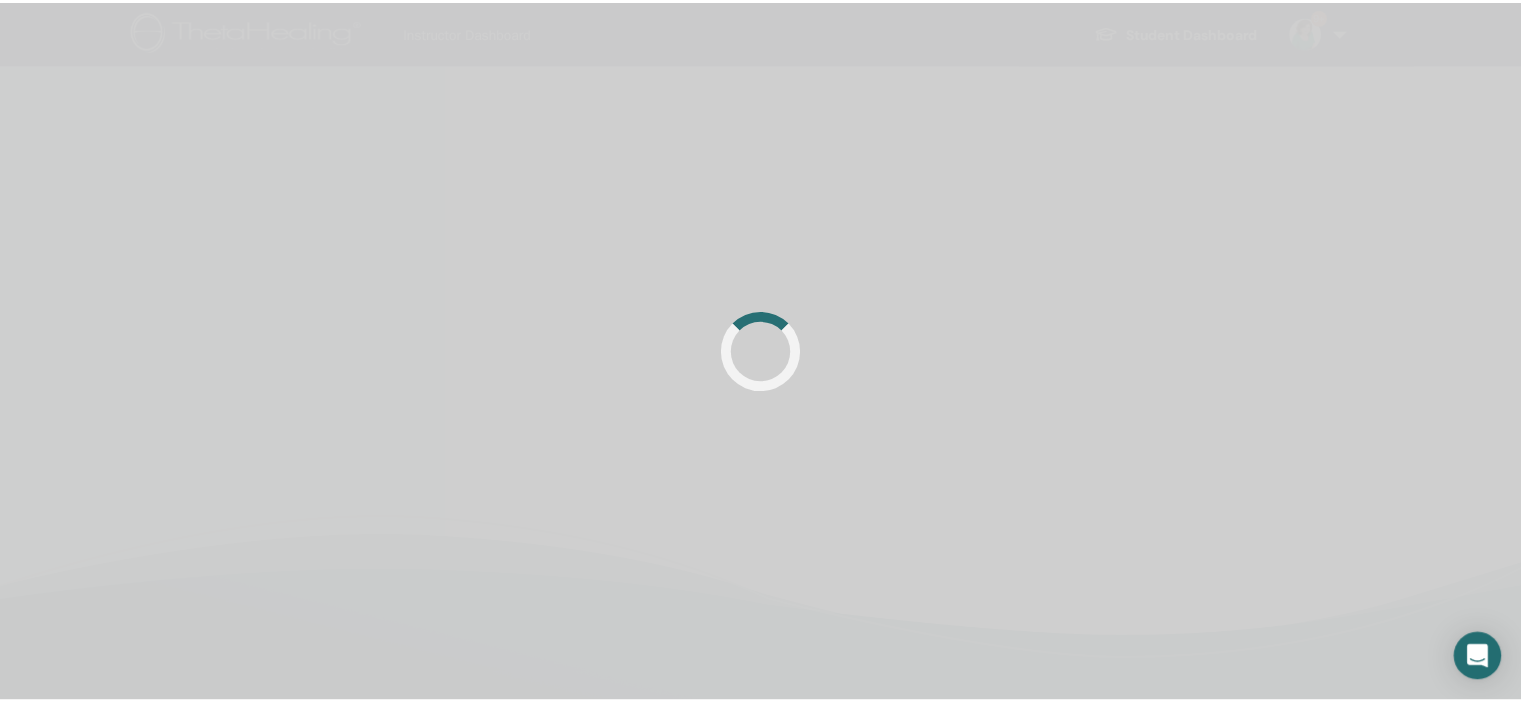 scroll, scrollTop: 0, scrollLeft: 0, axis: both 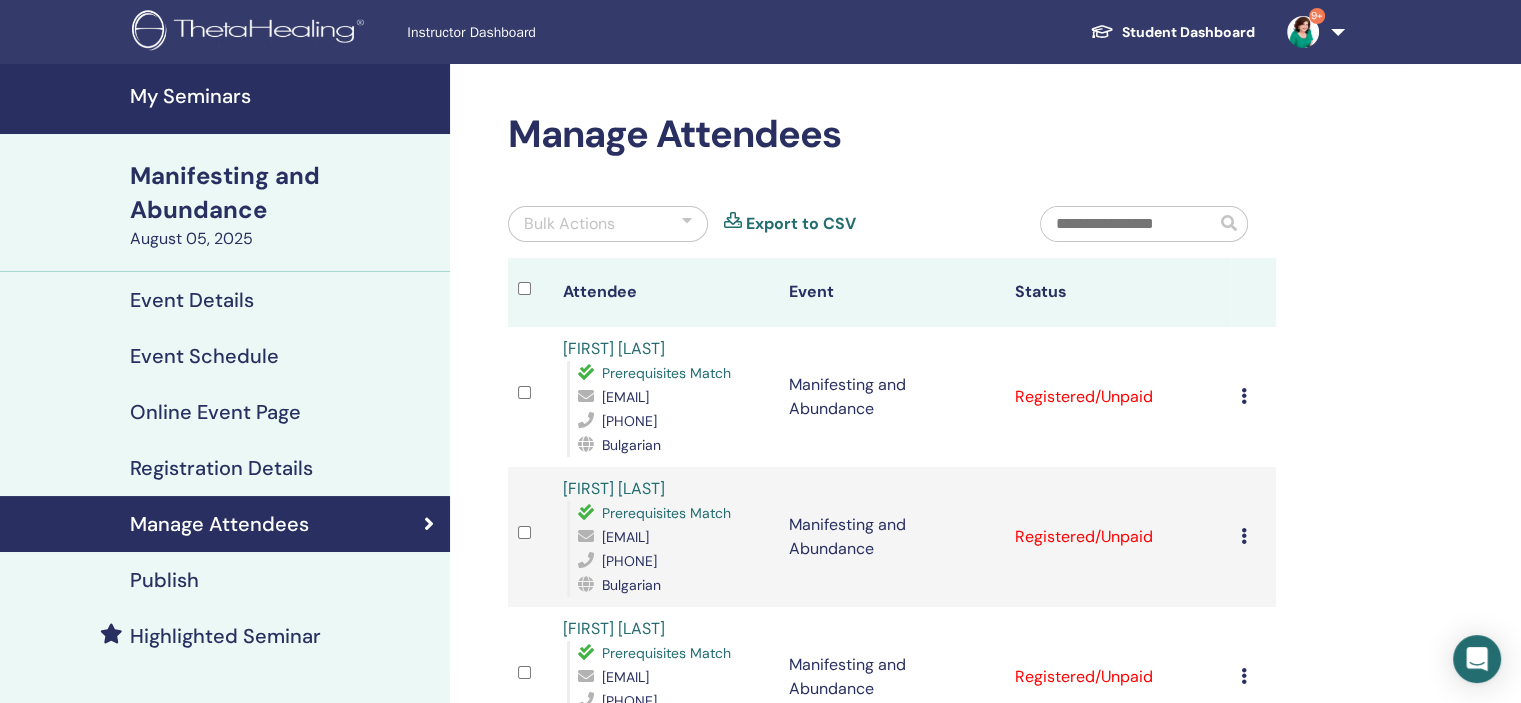 click at bounding box center (687, 224) 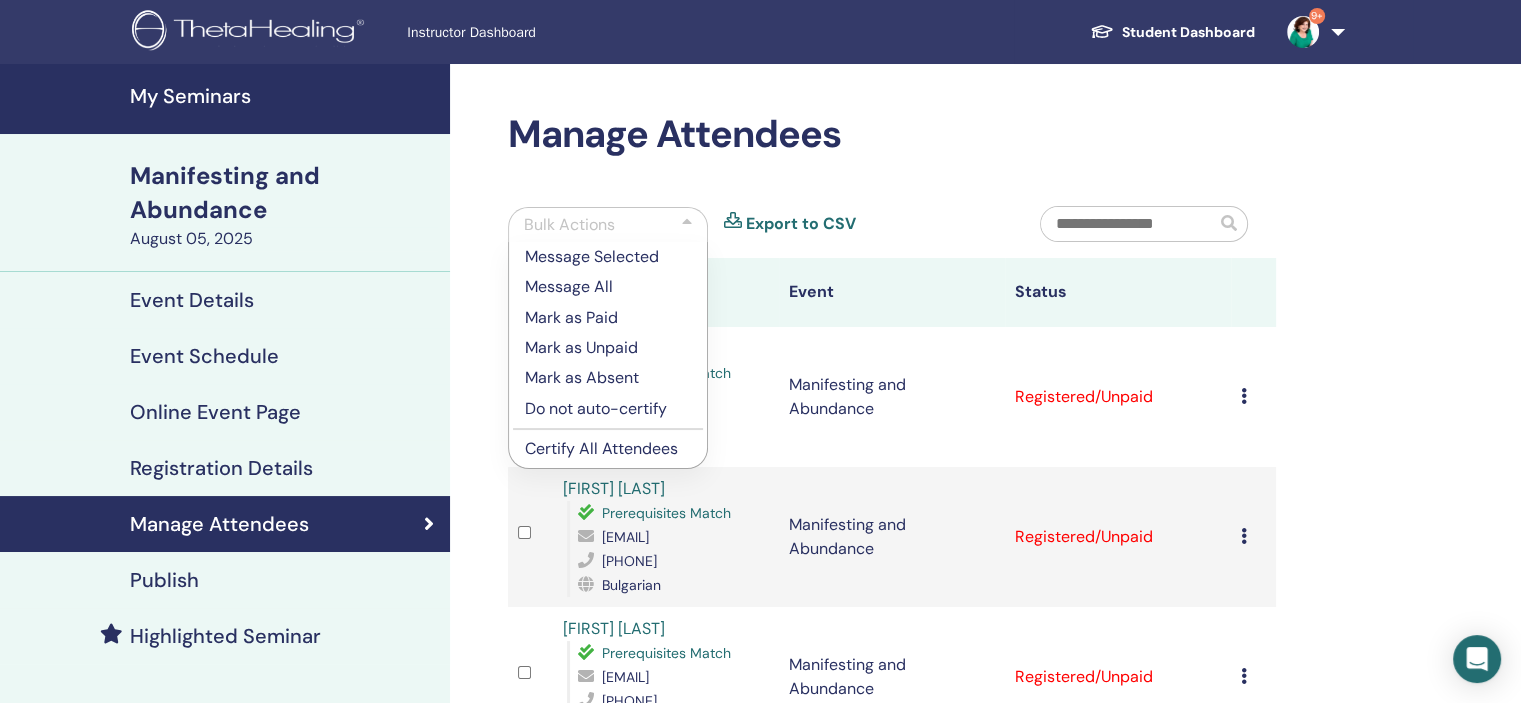click on "Certify All Attendees" at bounding box center [608, 449] 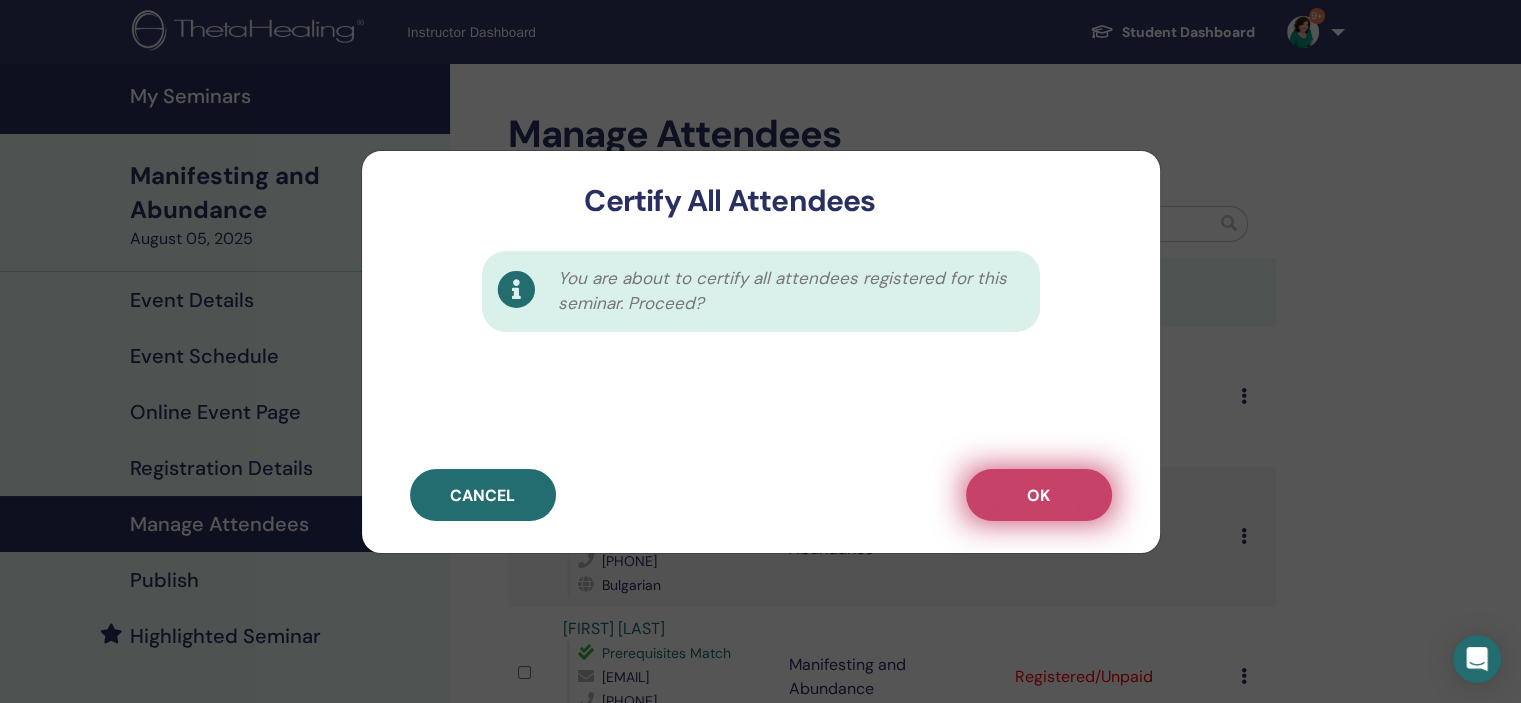 click on "OK" at bounding box center (1038, 495) 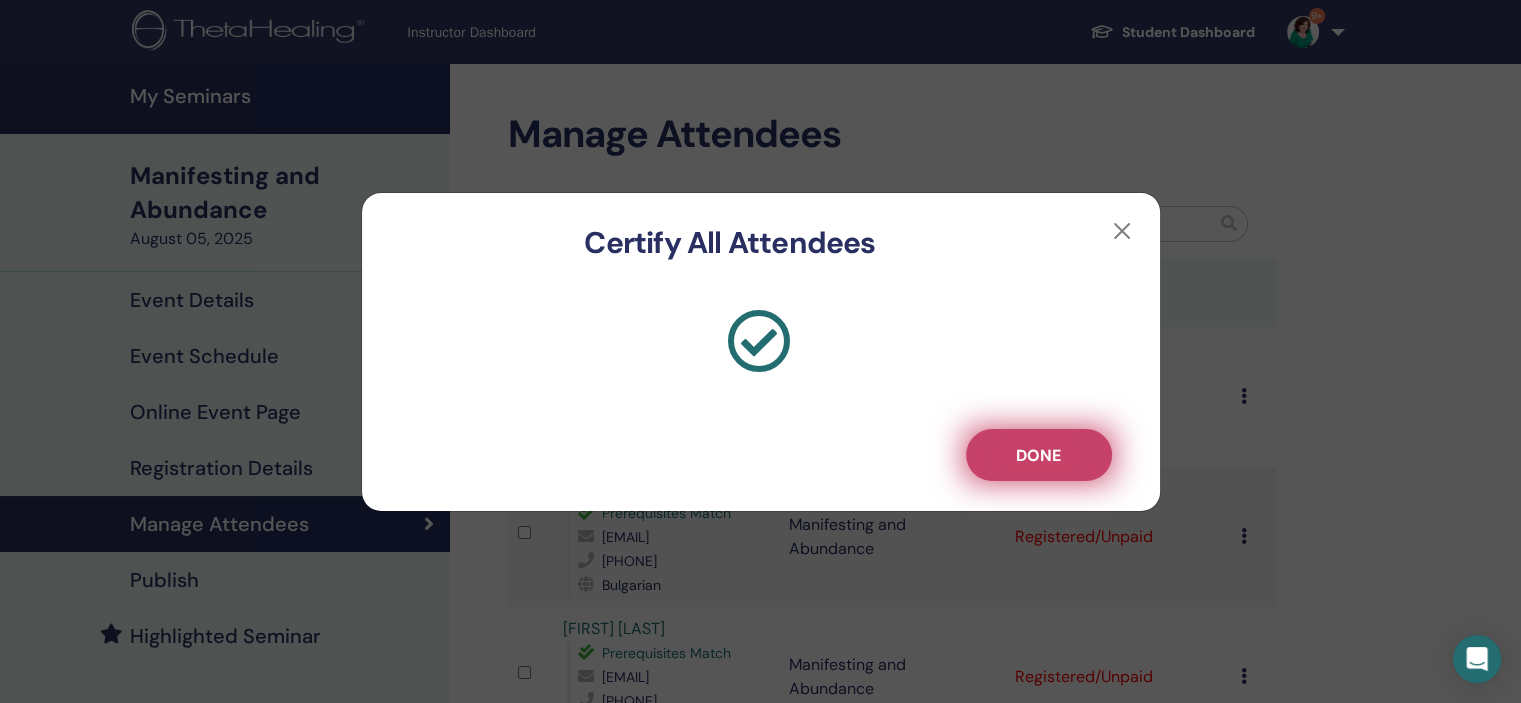 click on "Done" at bounding box center (1038, 455) 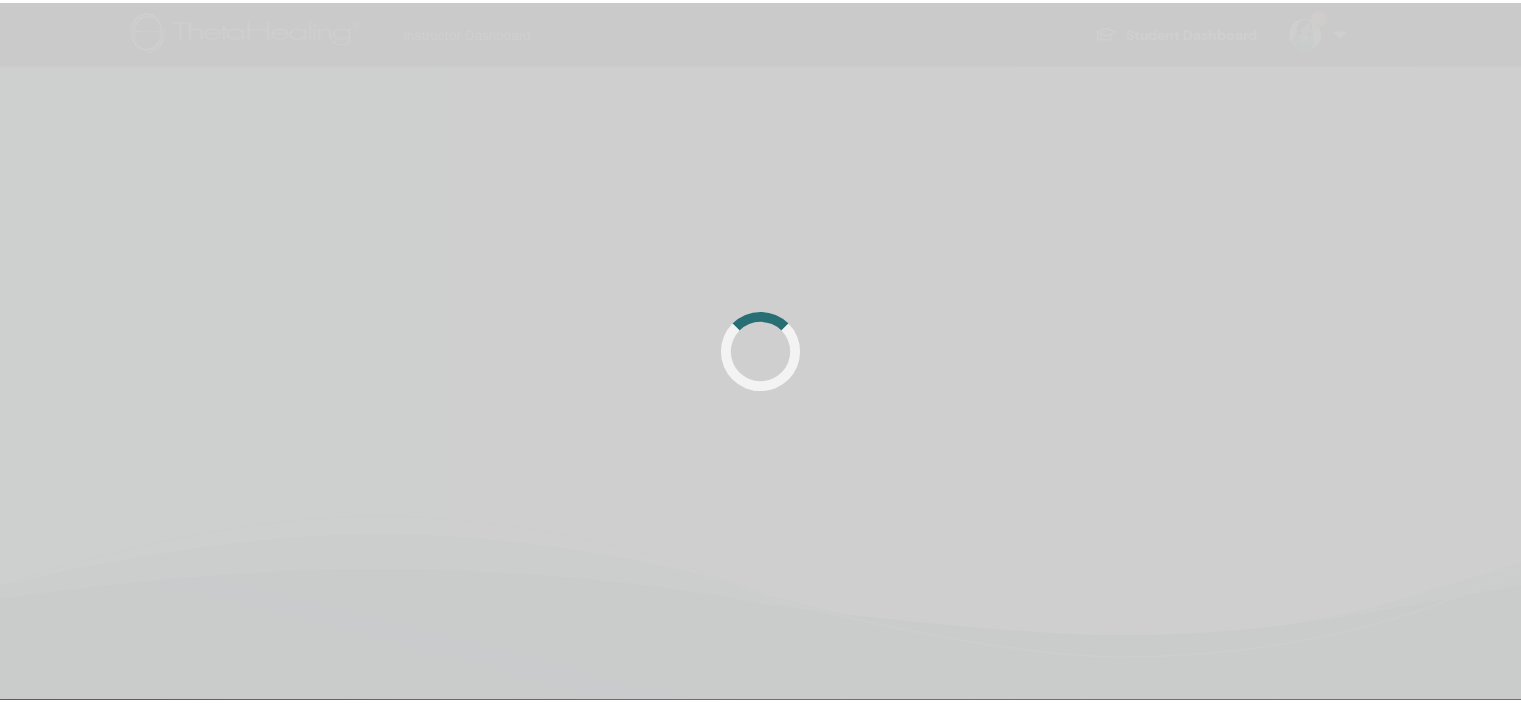 scroll, scrollTop: 0, scrollLeft: 0, axis: both 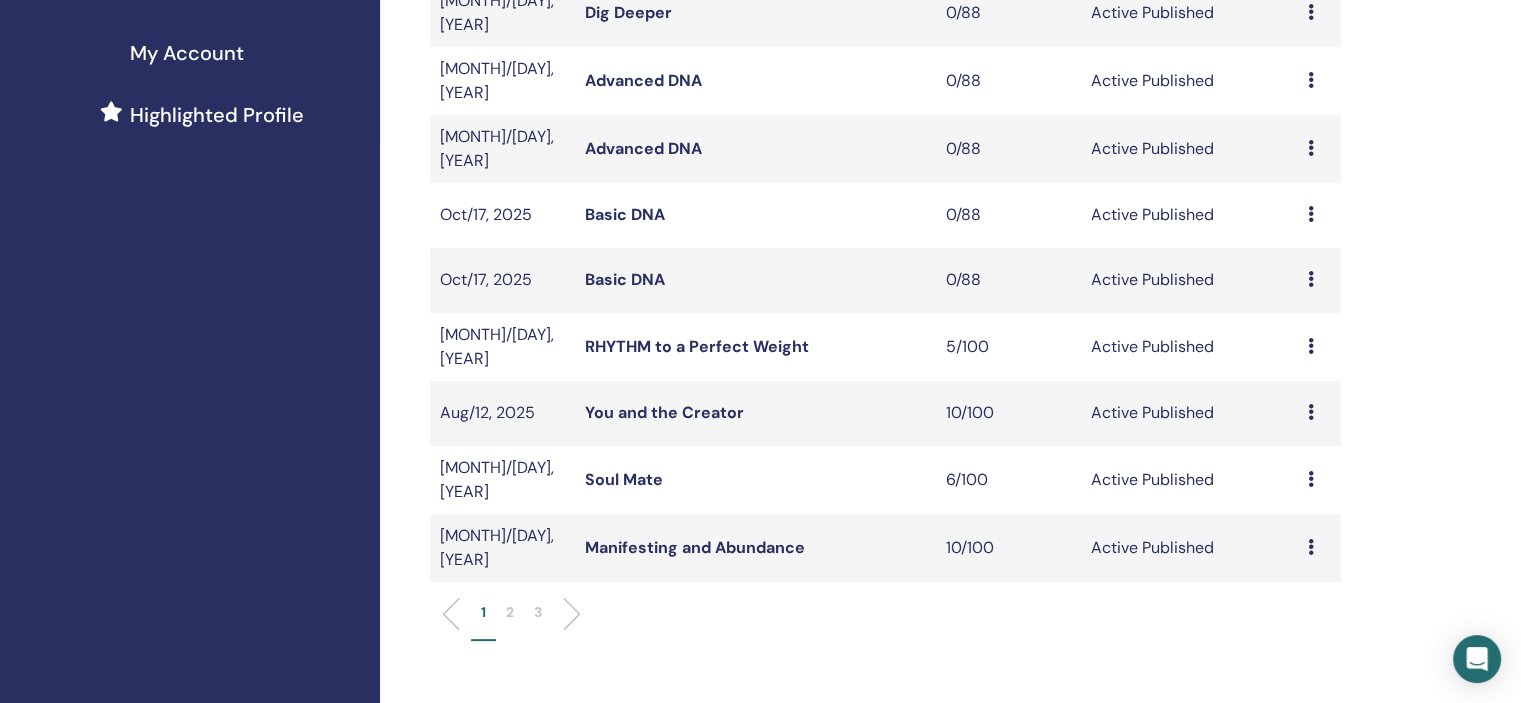 click on "2" at bounding box center (510, 621) 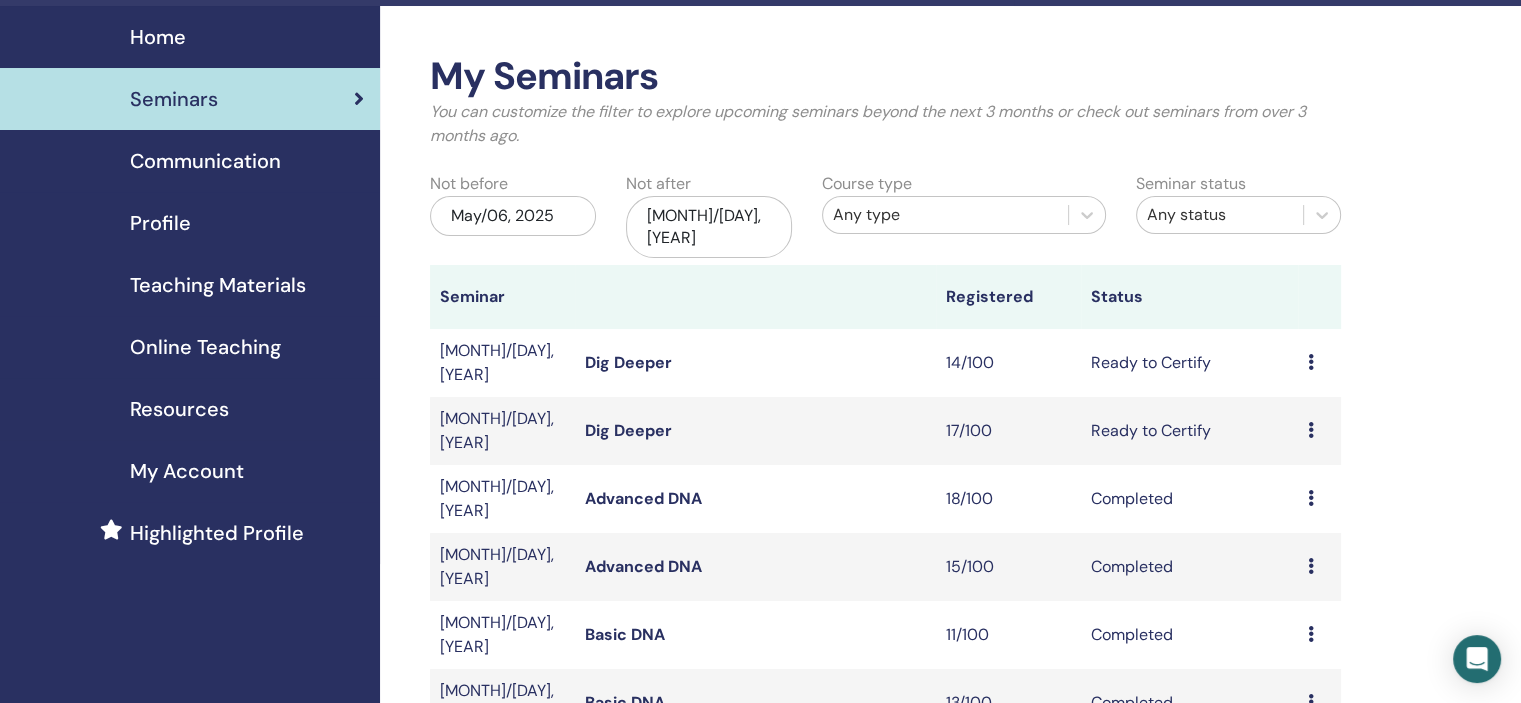 scroll, scrollTop: 29, scrollLeft: 0, axis: vertical 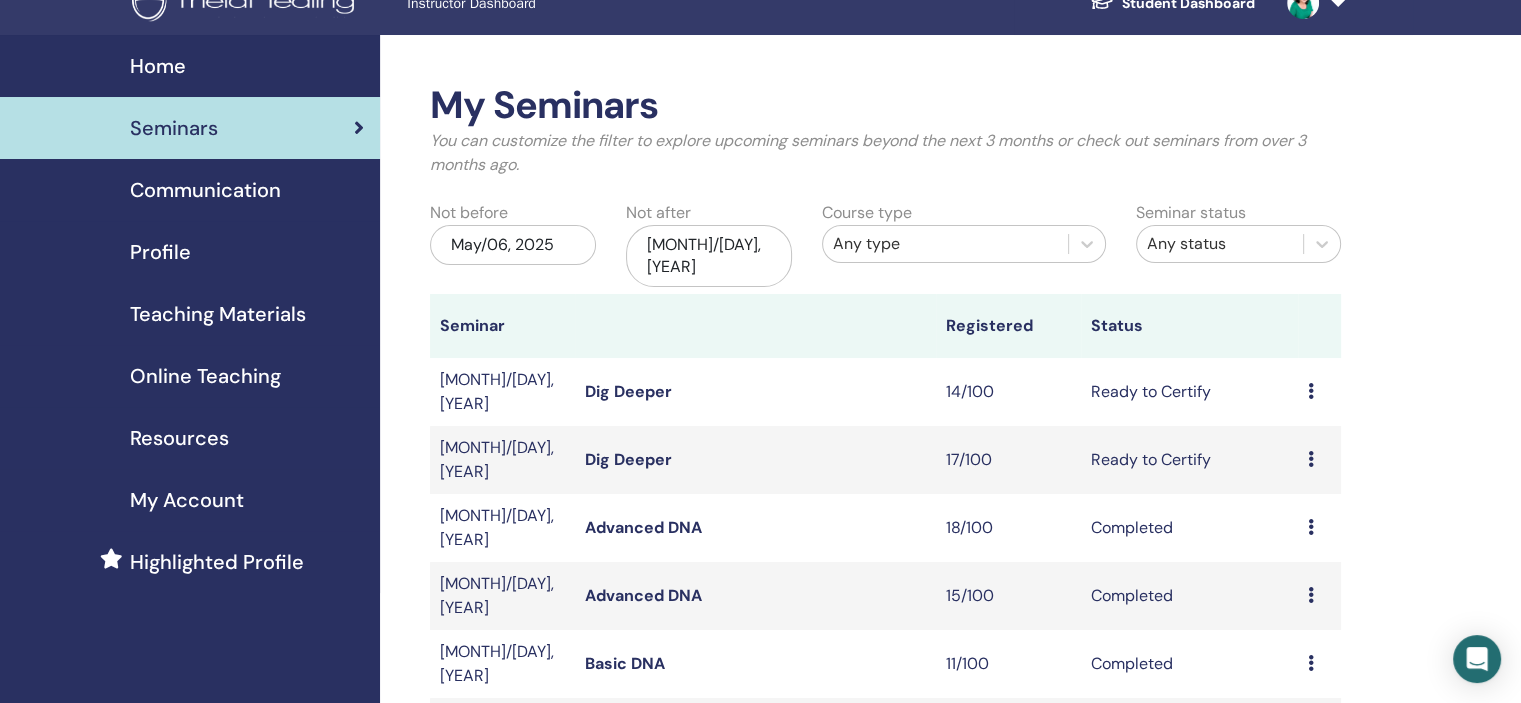 click on "May/06, 2025" at bounding box center (513, 245) 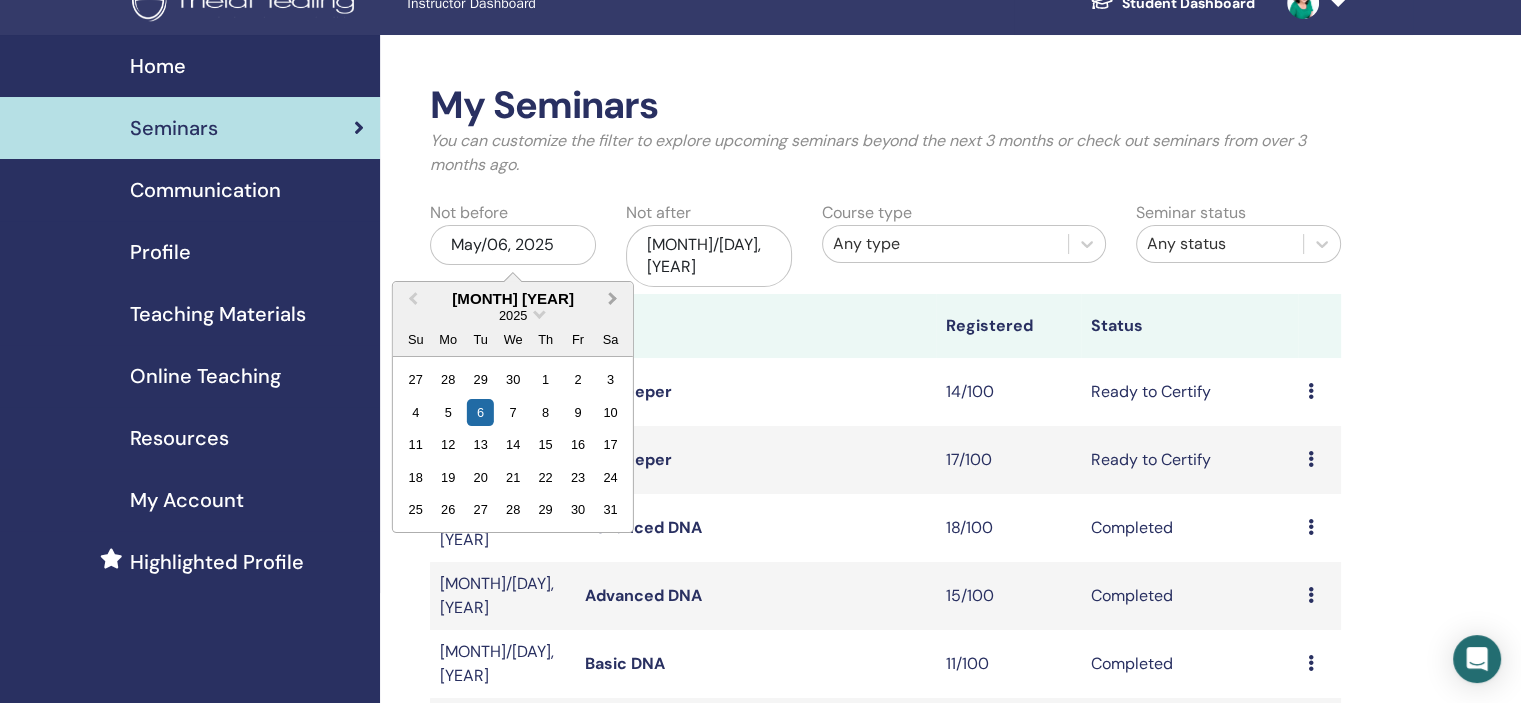 click on "Next Month" at bounding box center [615, 300] 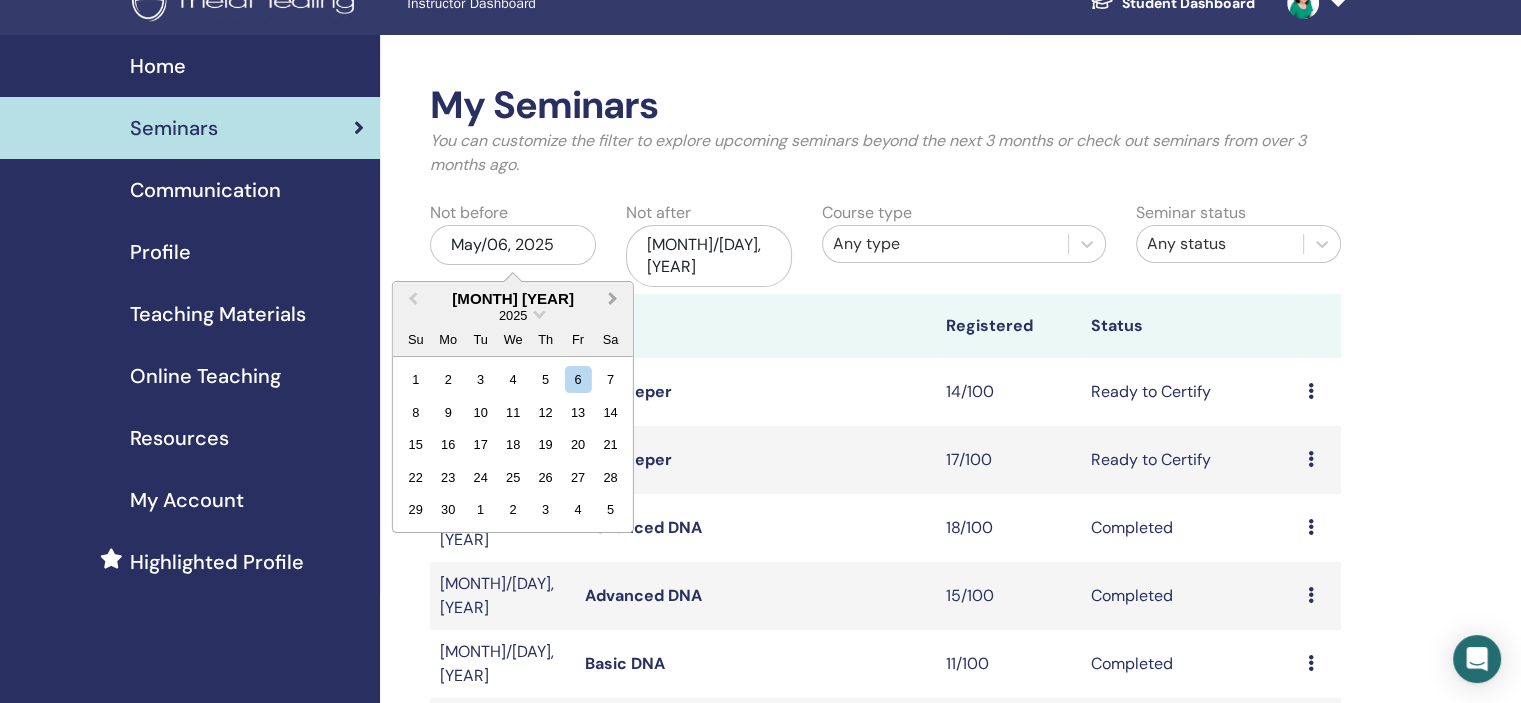 click on "Next Month" at bounding box center (615, 300) 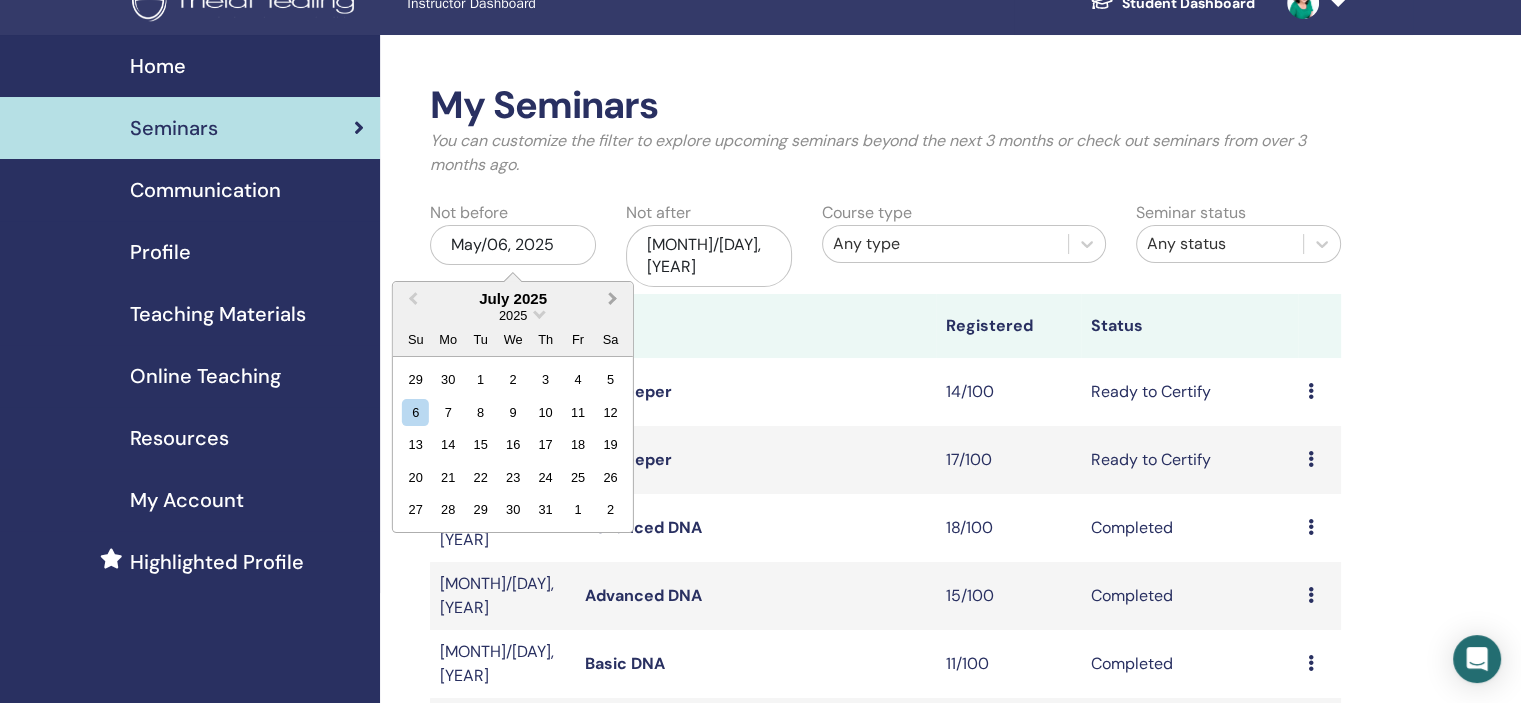 click on "Next Month" at bounding box center (615, 300) 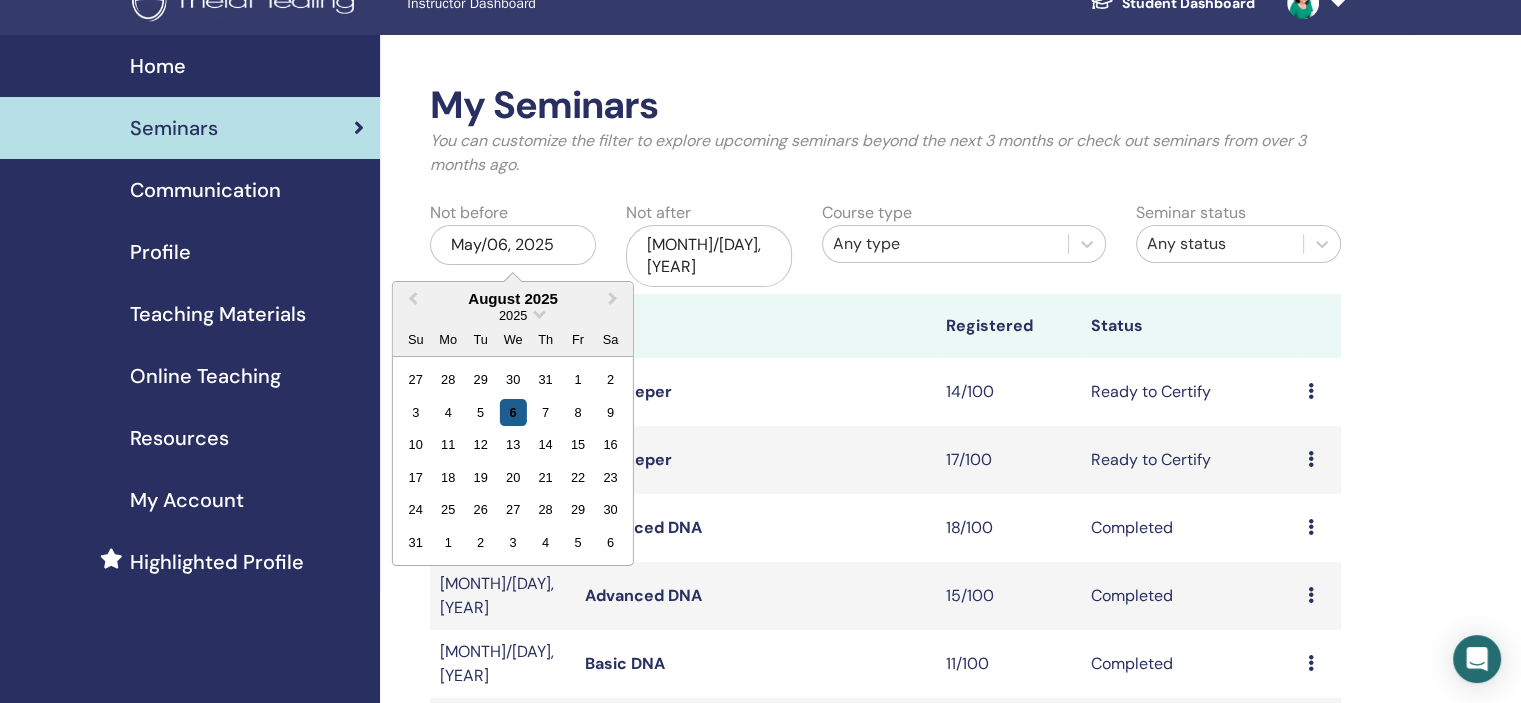 click on "6" at bounding box center (512, 412) 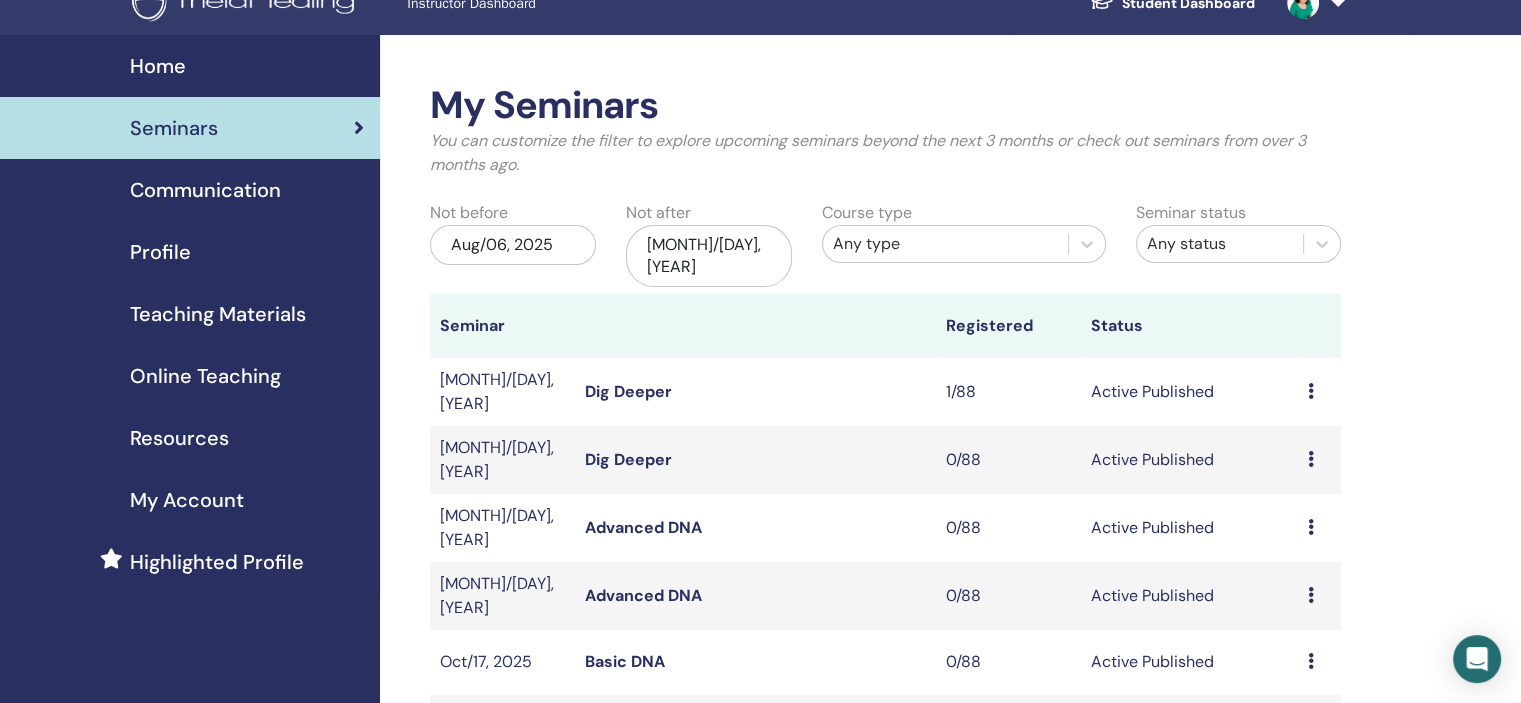 scroll, scrollTop: 524, scrollLeft: 0, axis: vertical 